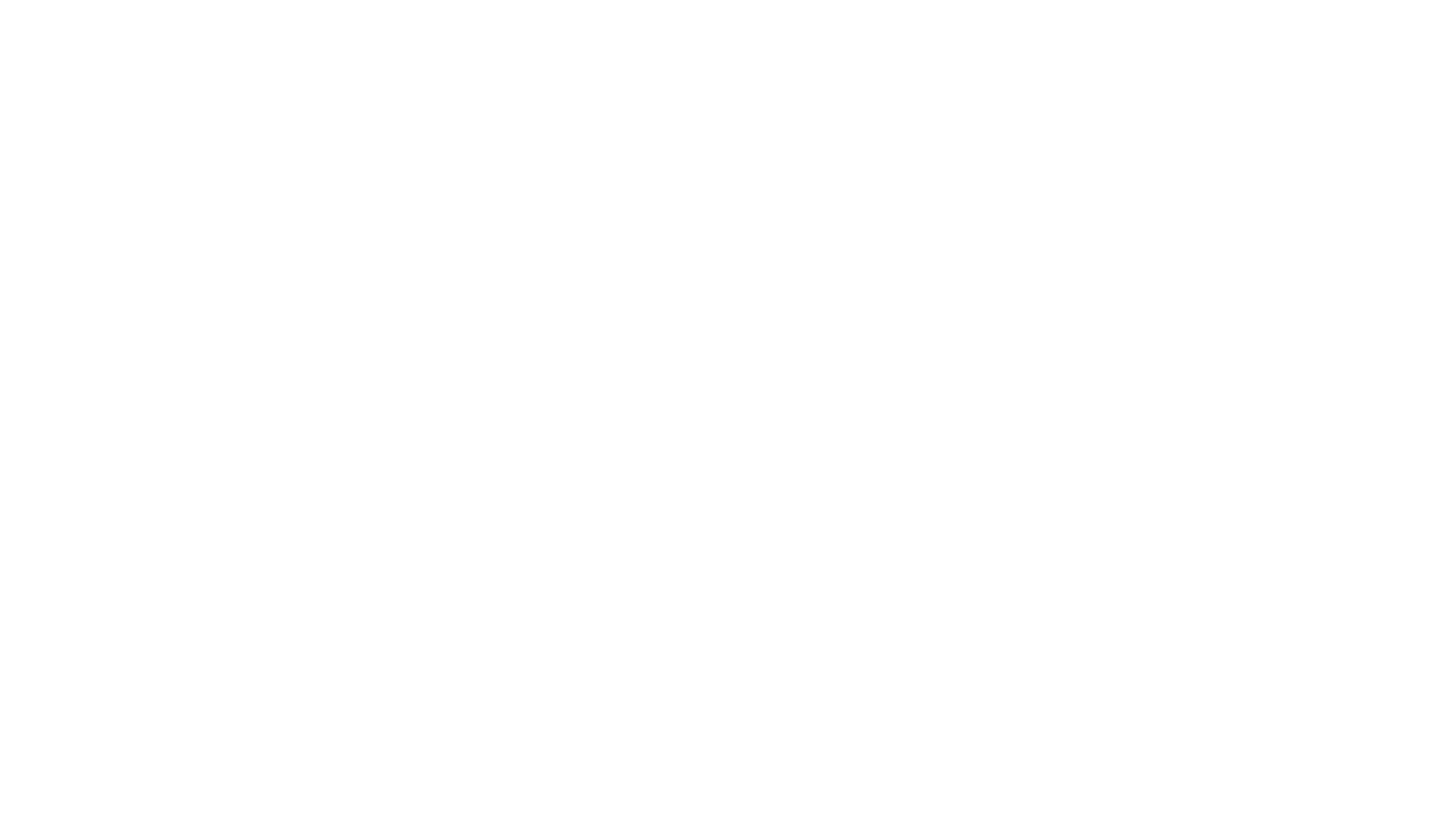 scroll, scrollTop: 0, scrollLeft: 0, axis: both 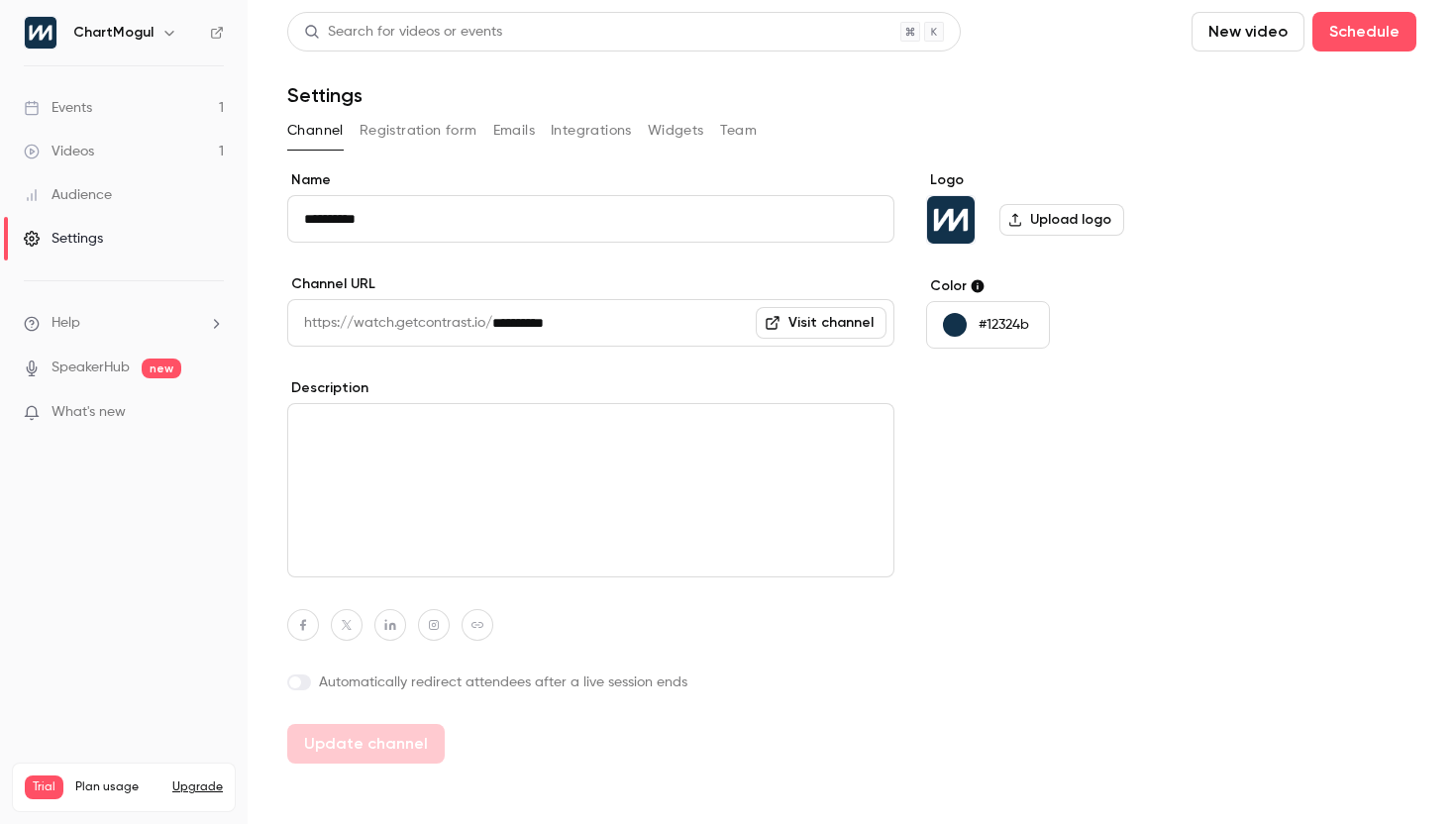 click at bounding box center (590, 490) 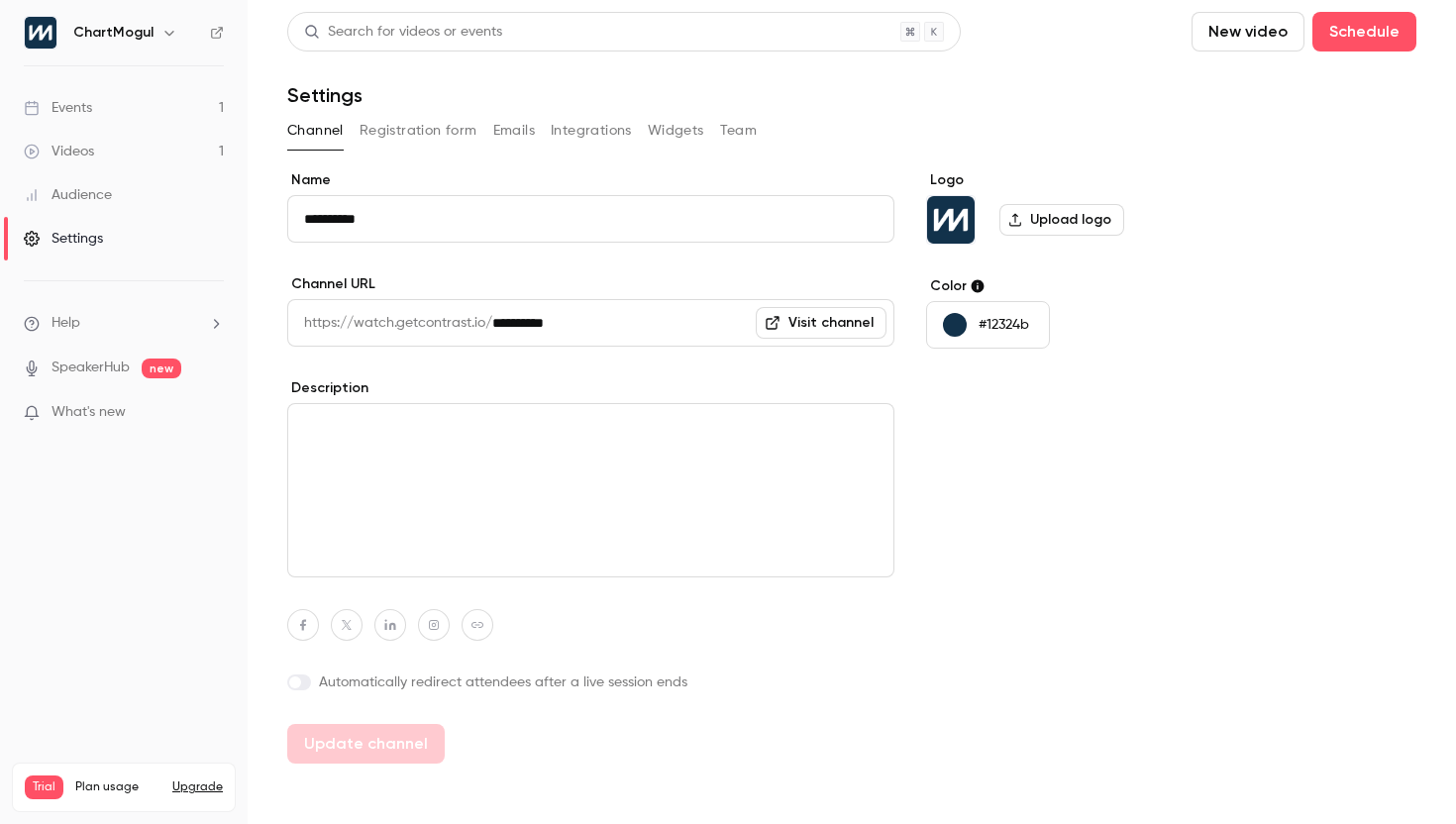 paste on "**********" 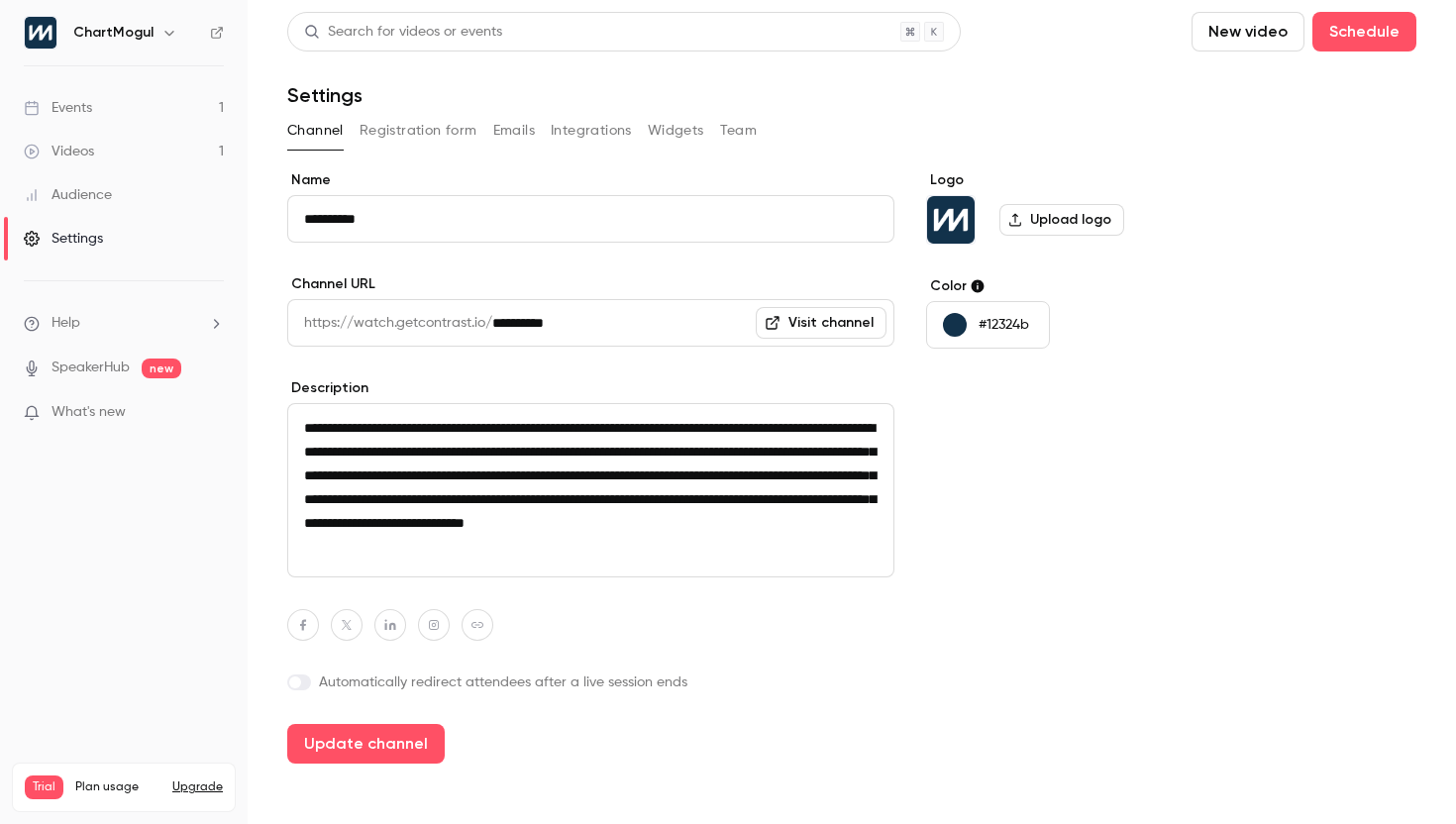 type on "**********" 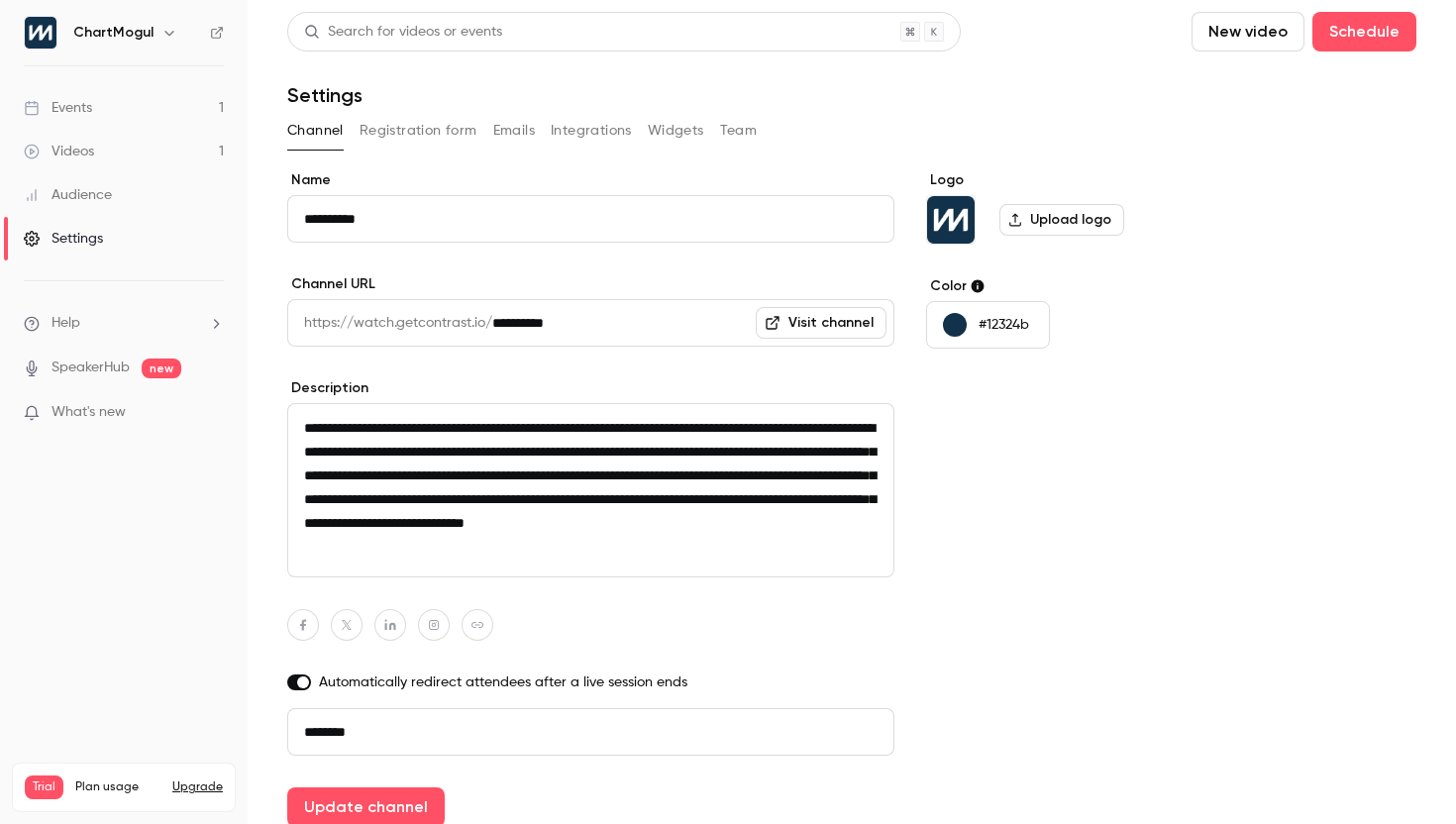 click on "********" at bounding box center (590, 732) 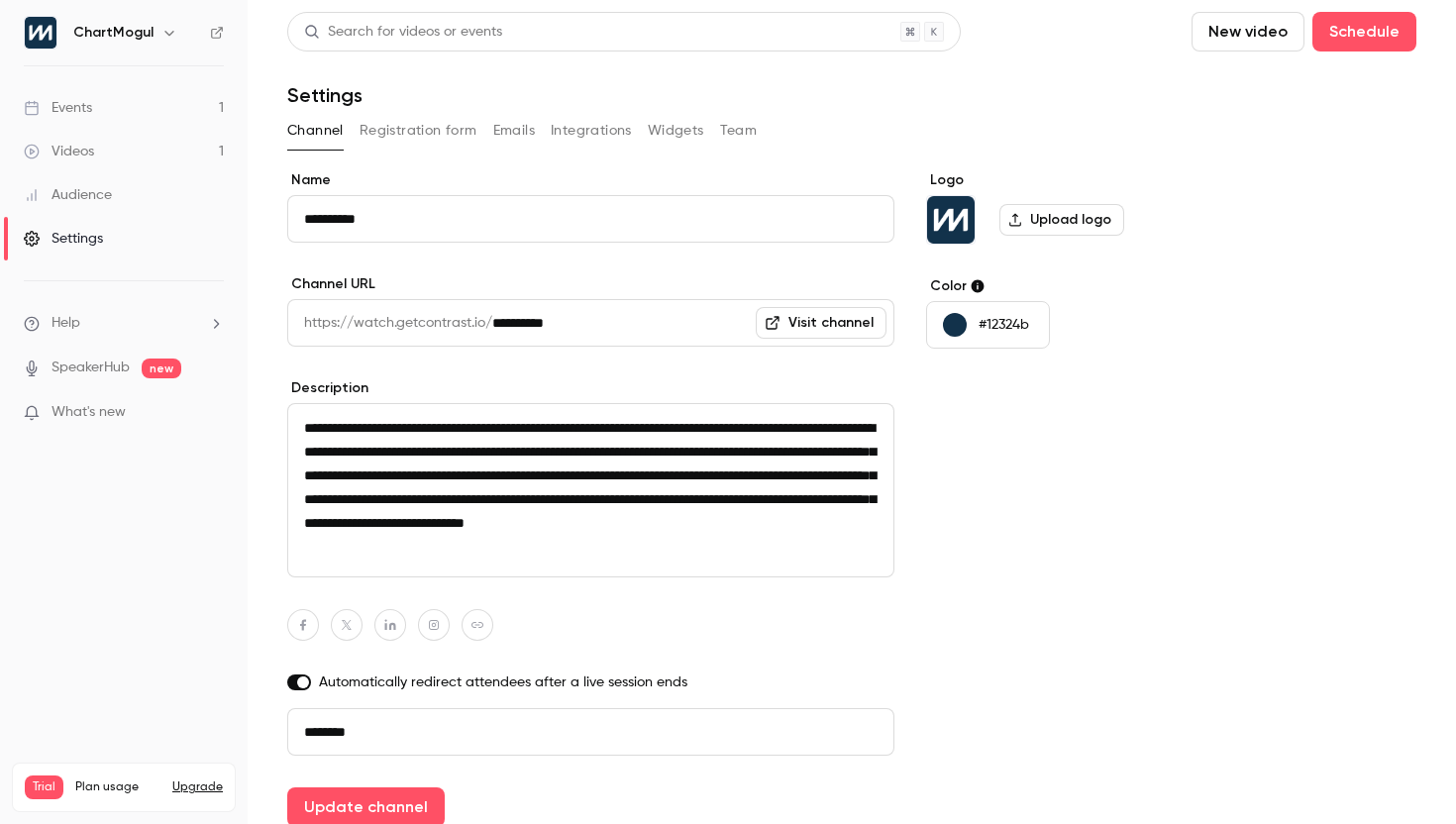 paste on "**********" 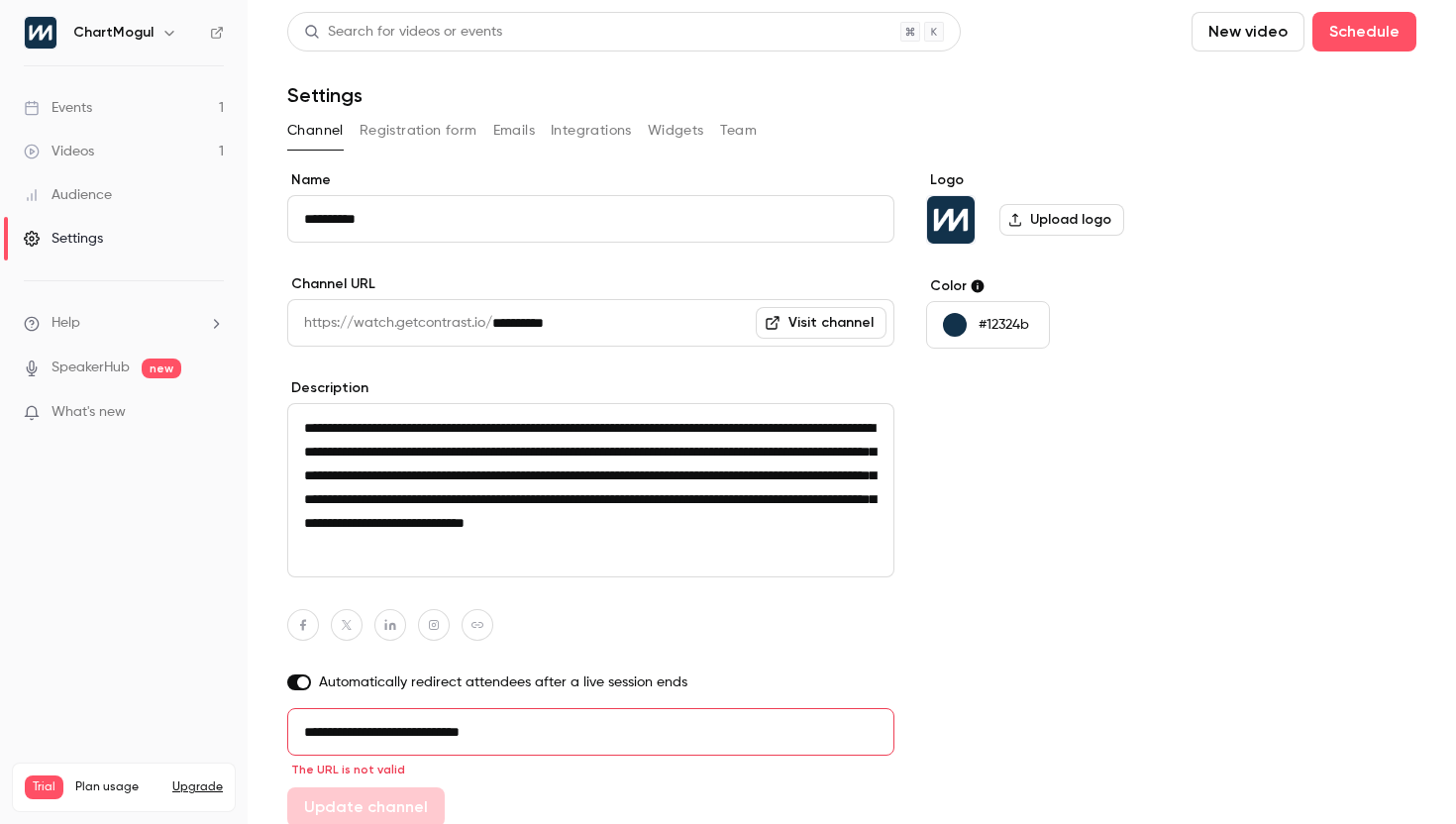 scroll, scrollTop: 15, scrollLeft: 0, axis: vertical 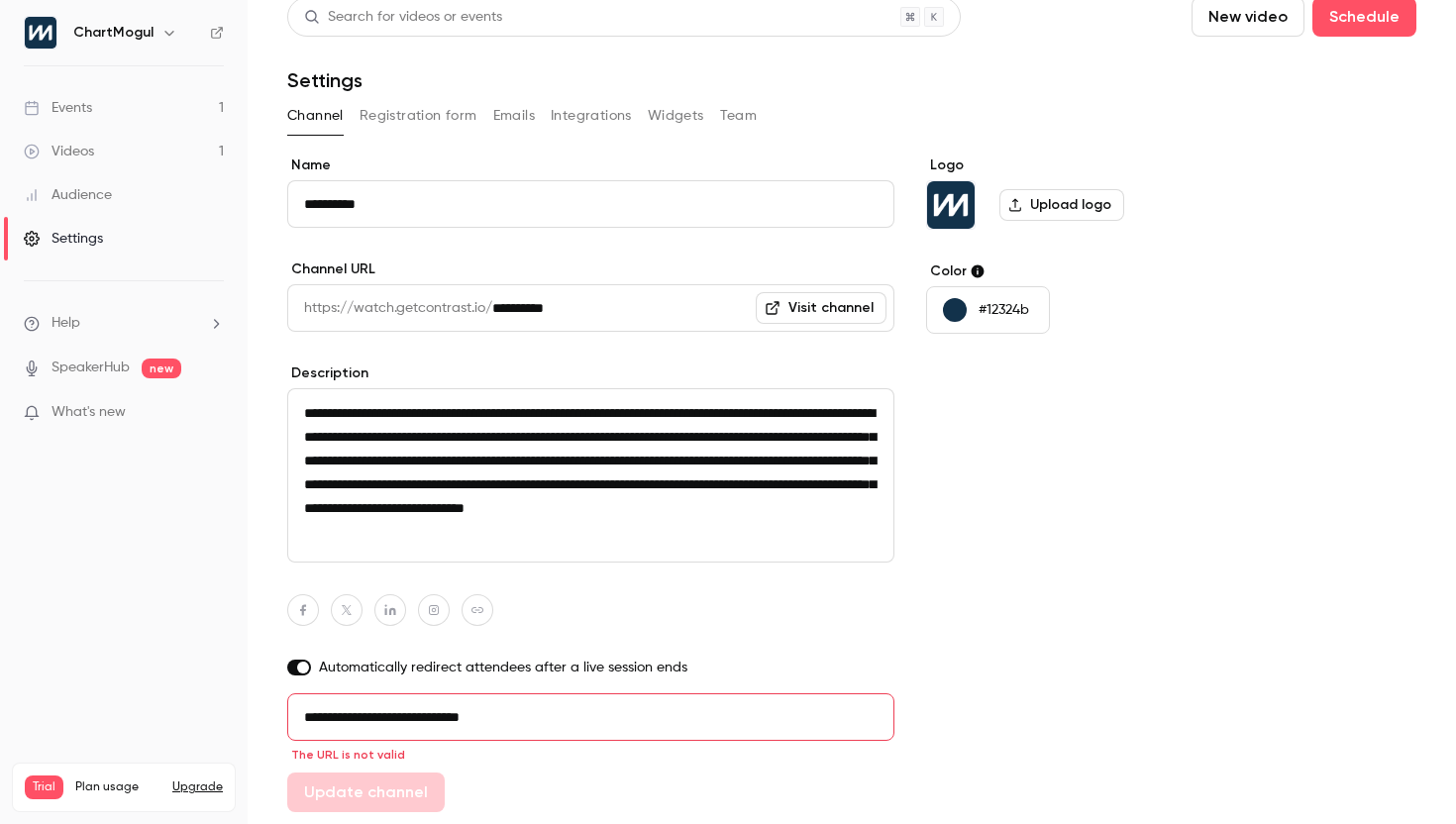 drag, startPoint x: 551, startPoint y: 705, endPoint x: 499, endPoint y: 711, distance: 52.34501 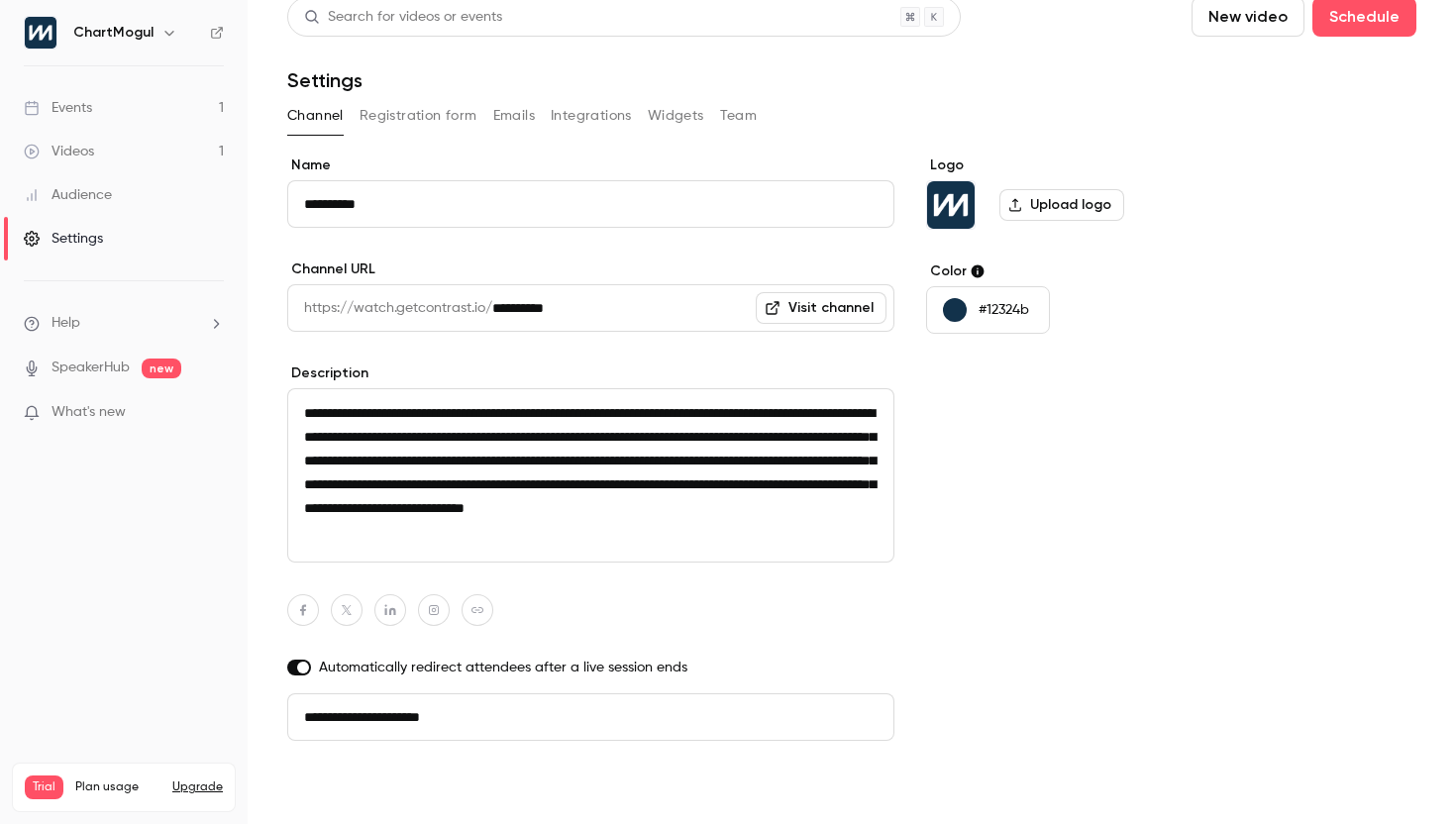 type on "**********" 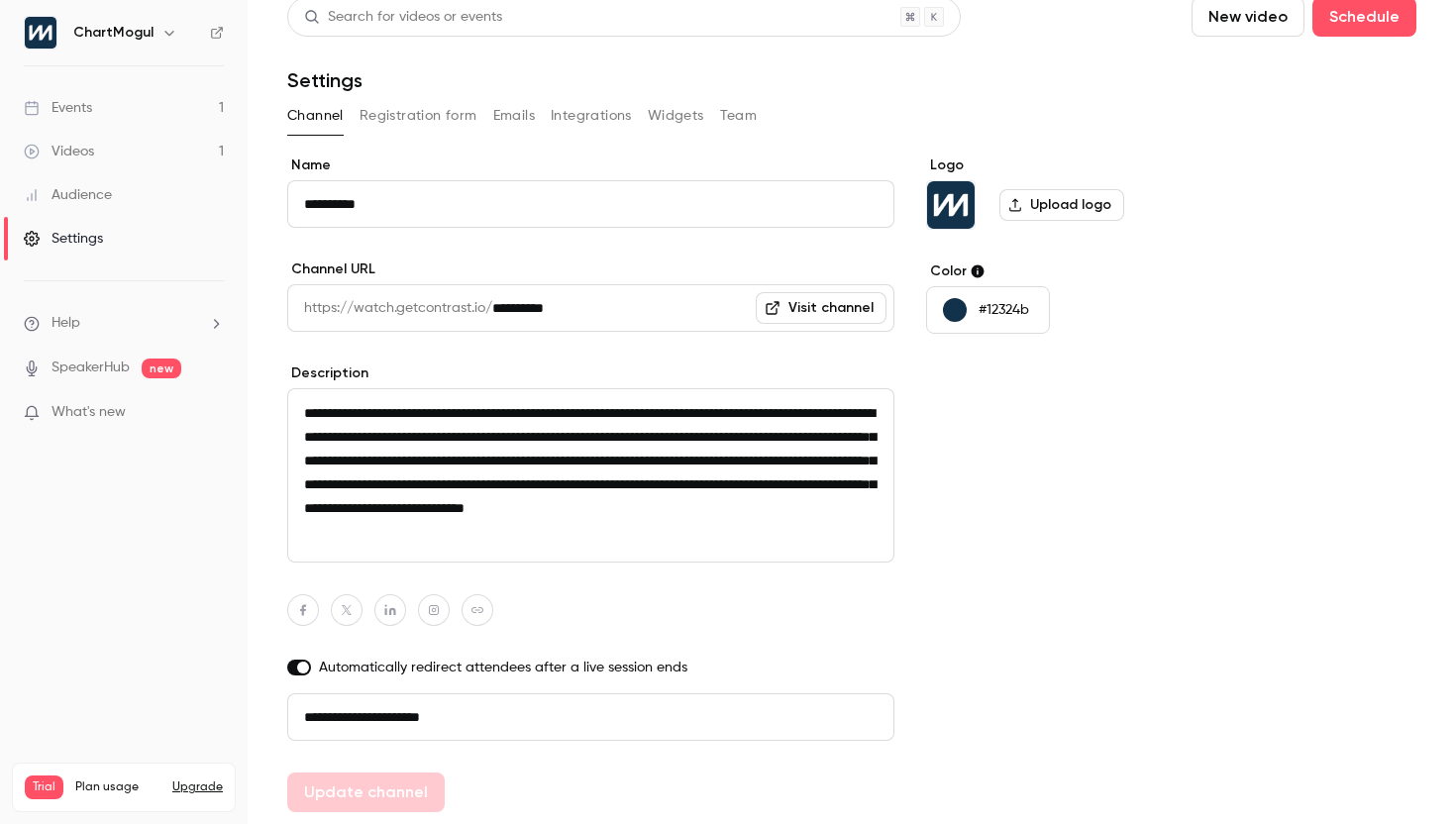 type 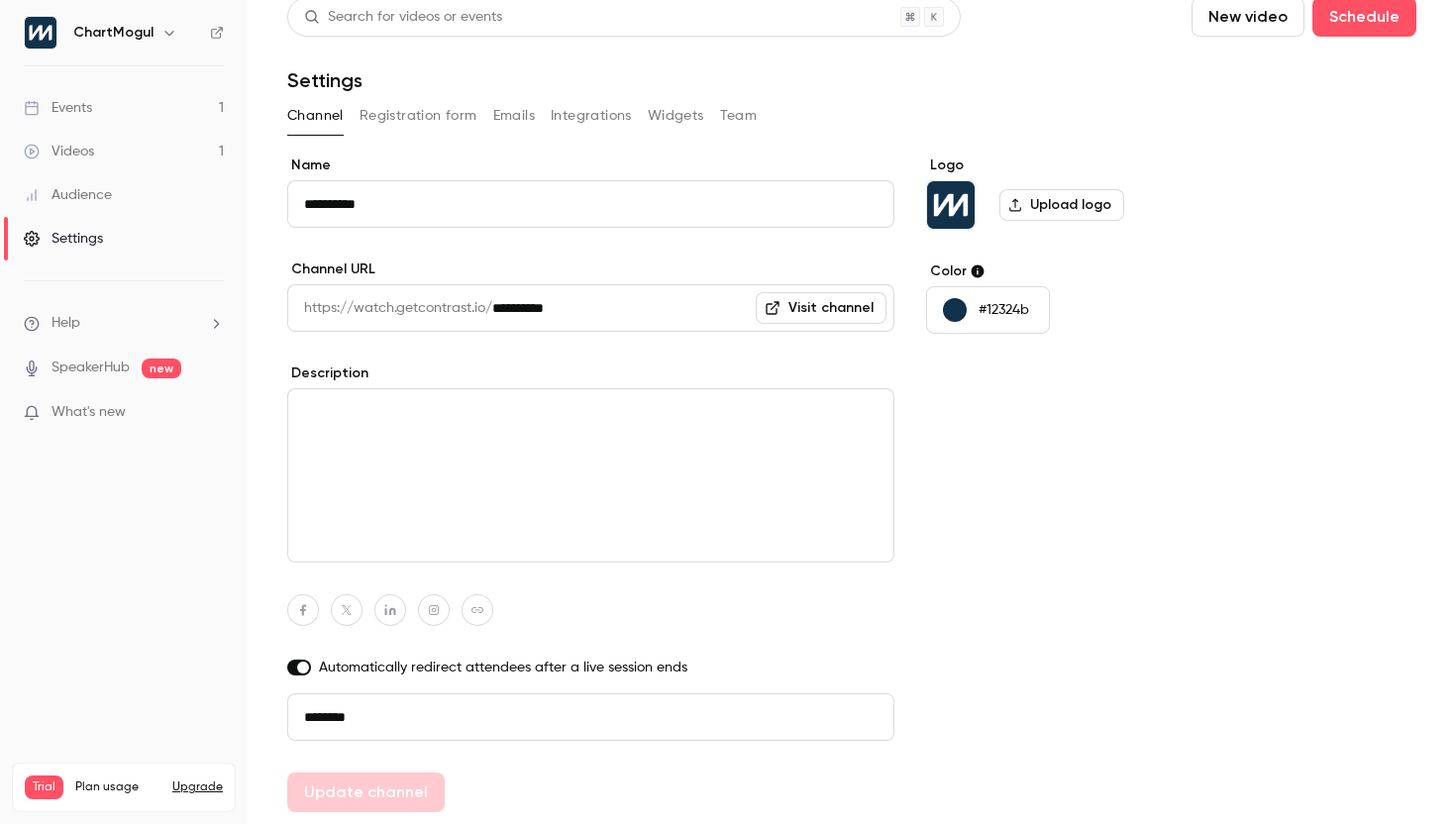 type on "**********" 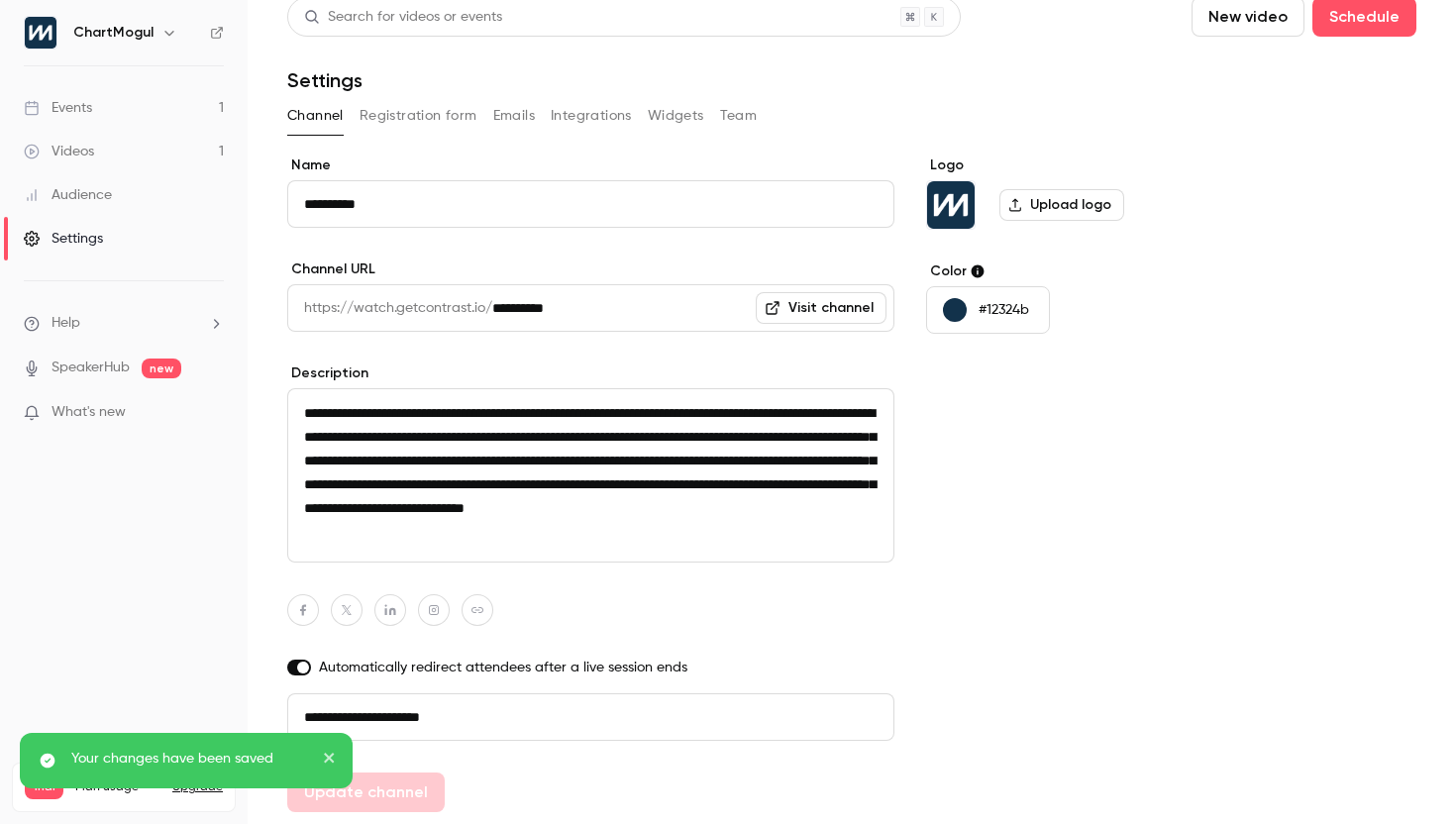 click on "Emails" at bounding box center [514, 116] 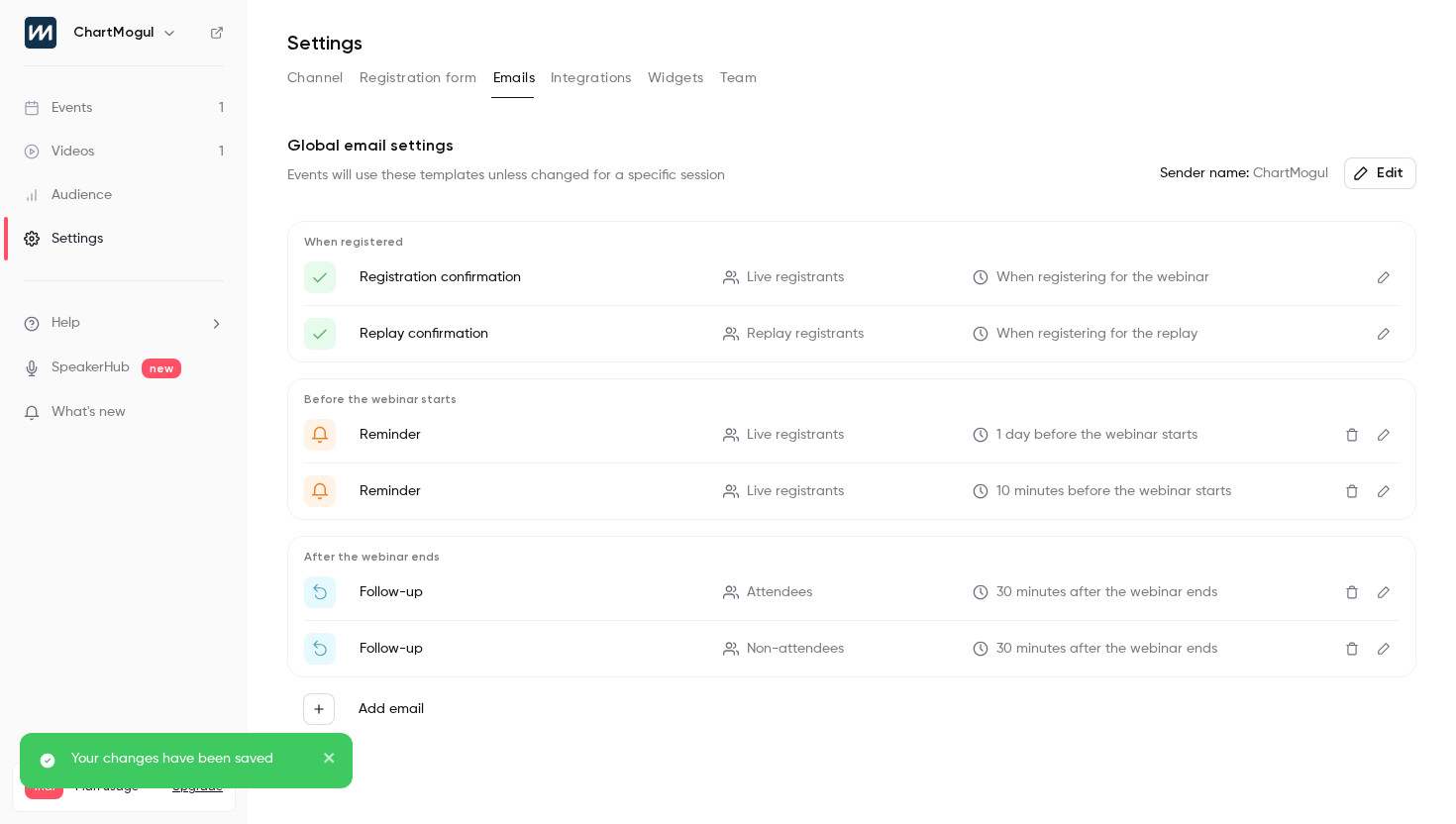 scroll, scrollTop: 0, scrollLeft: 0, axis: both 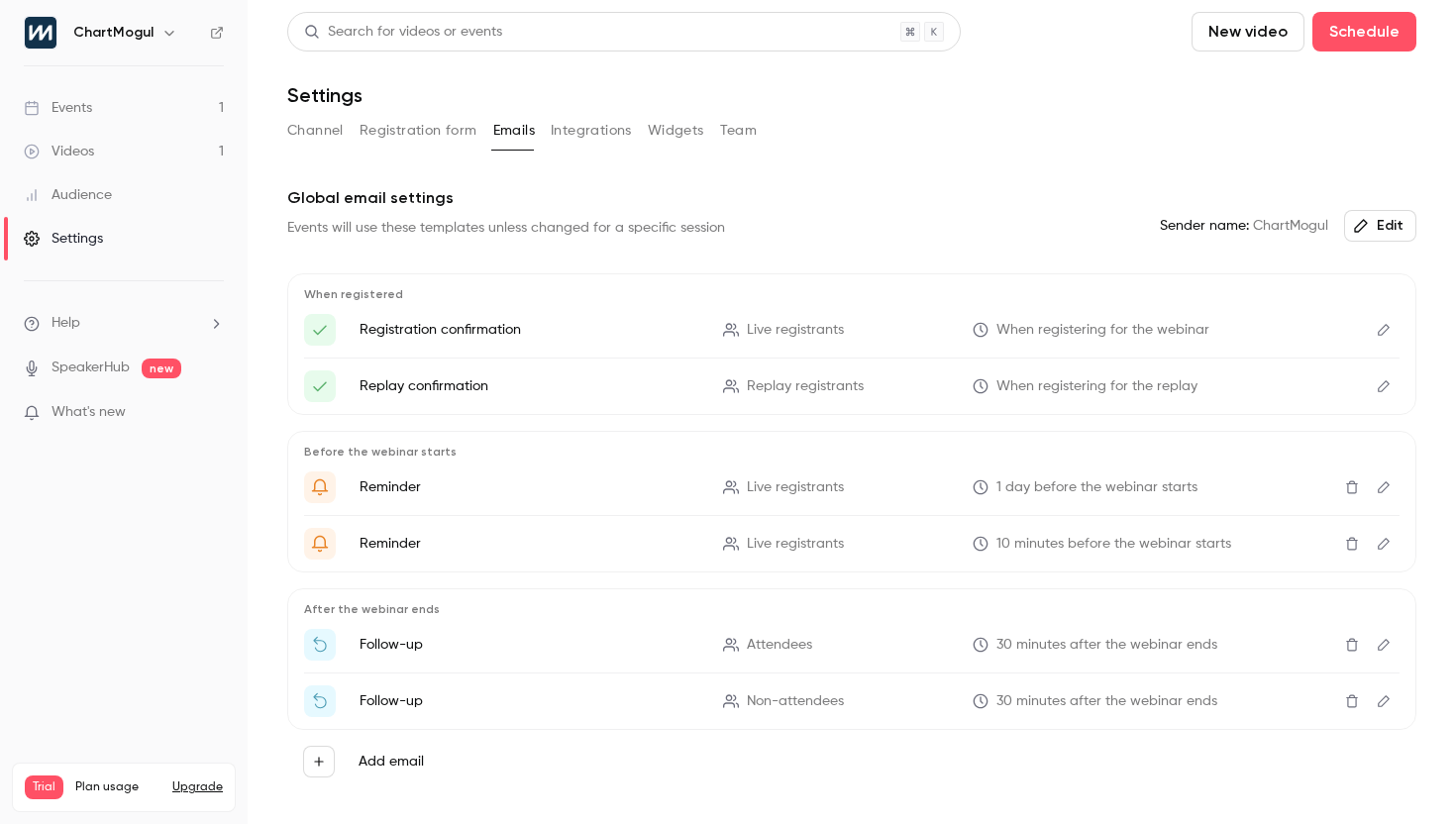 click on "Events 1" at bounding box center (124, 108) 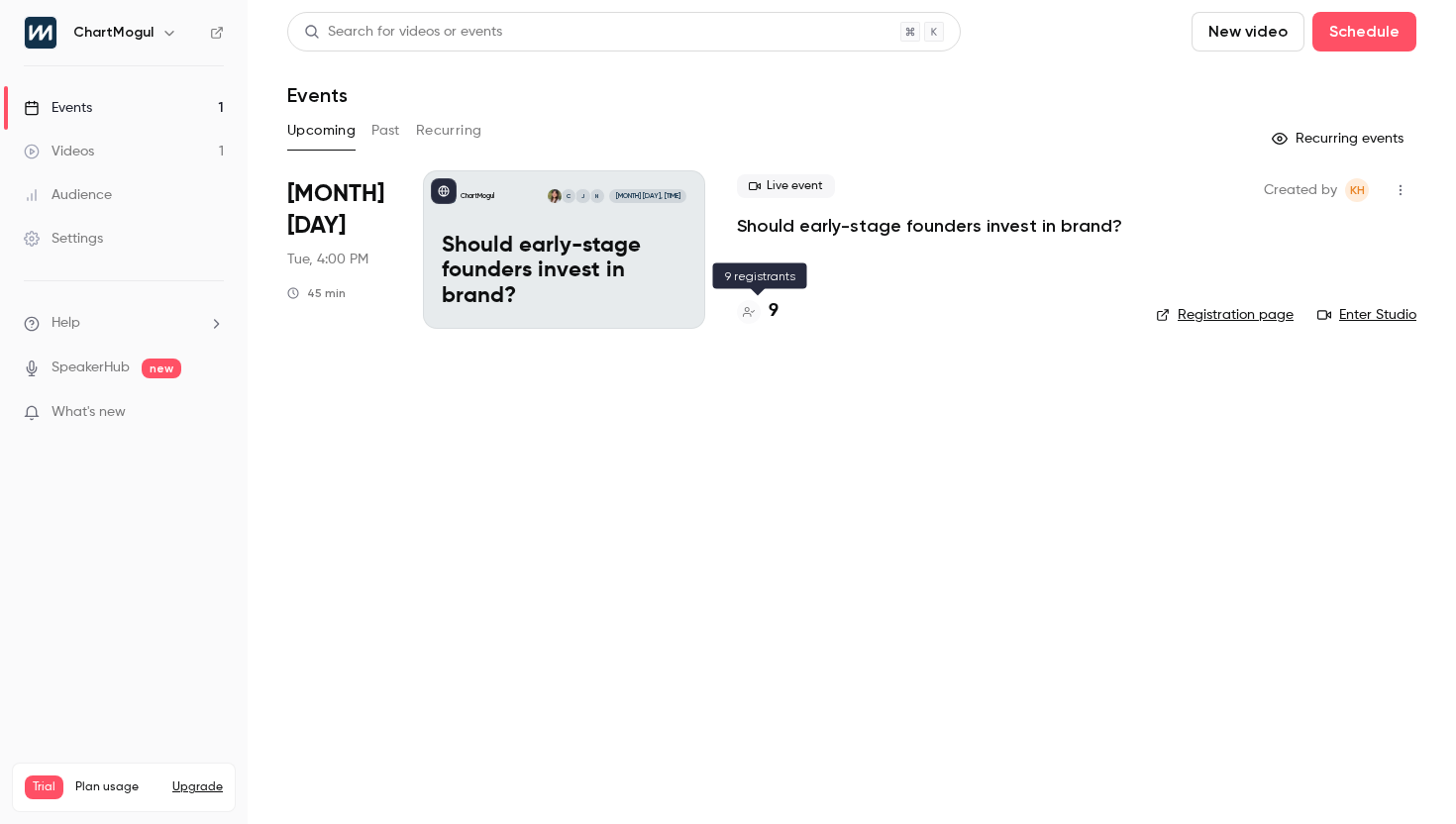 click on "9" at bounding box center (774, 311) 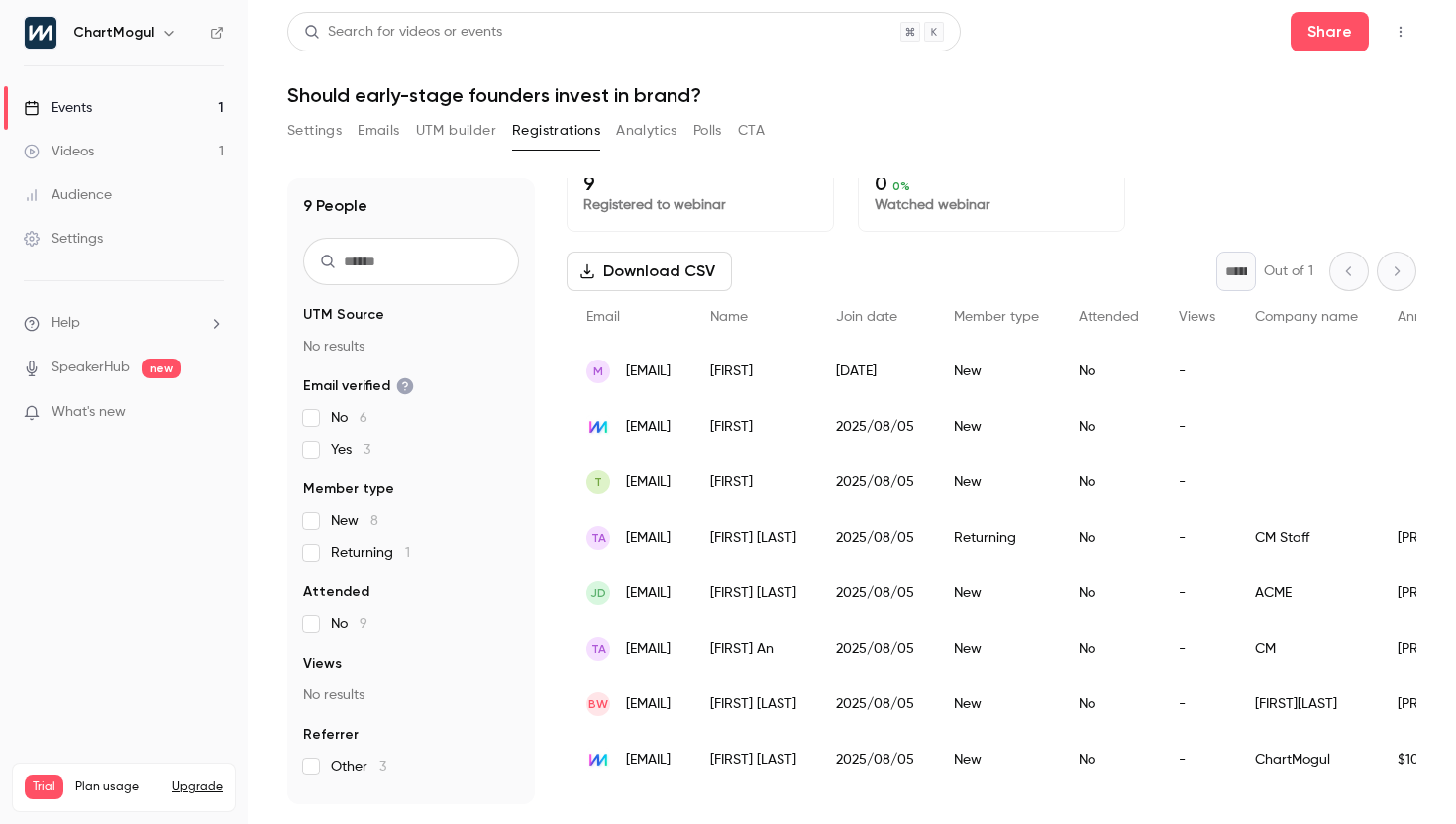 scroll, scrollTop: 0, scrollLeft: 0, axis: both 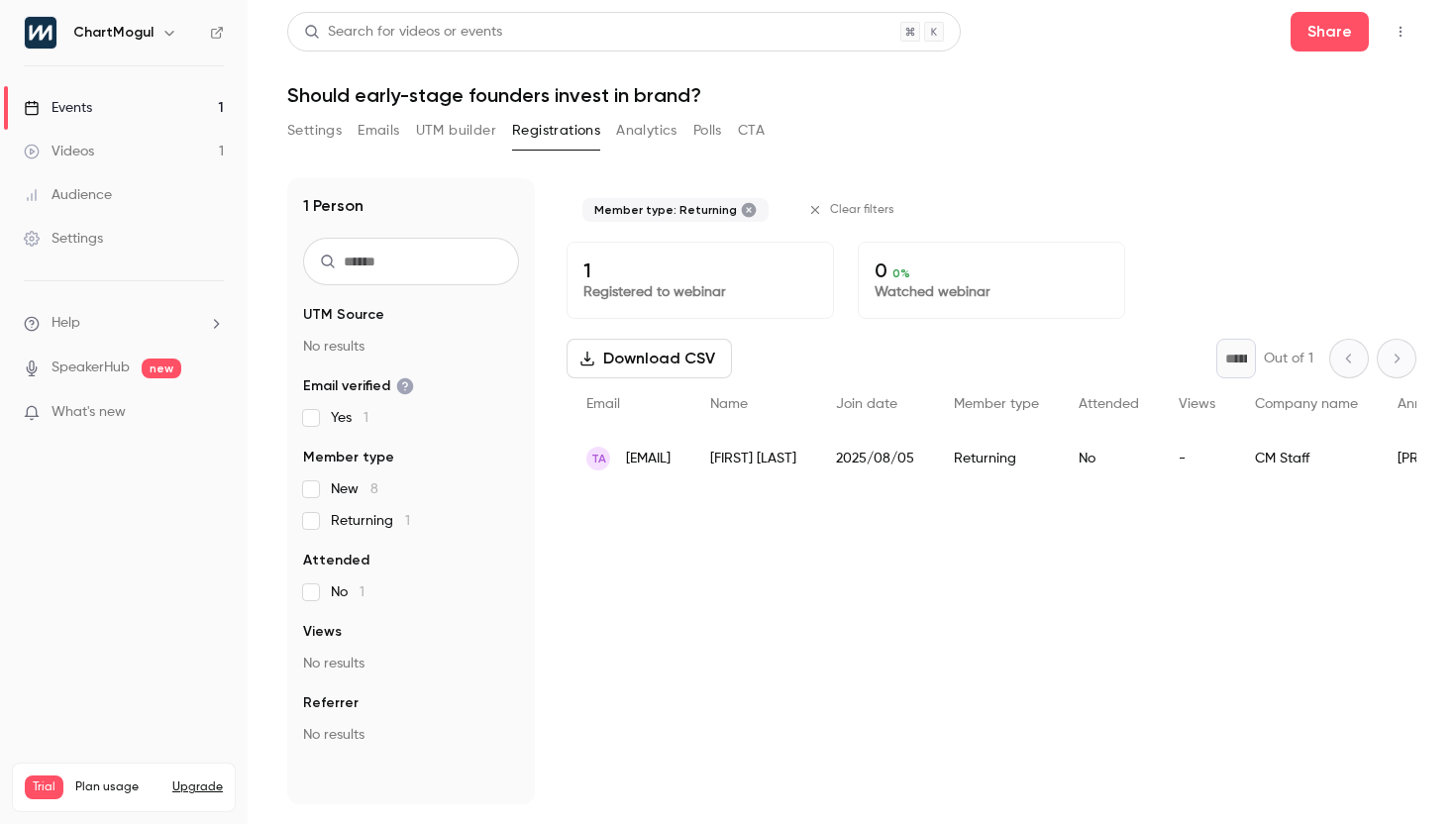 click on "Attended" at bounding box center (336, 561) 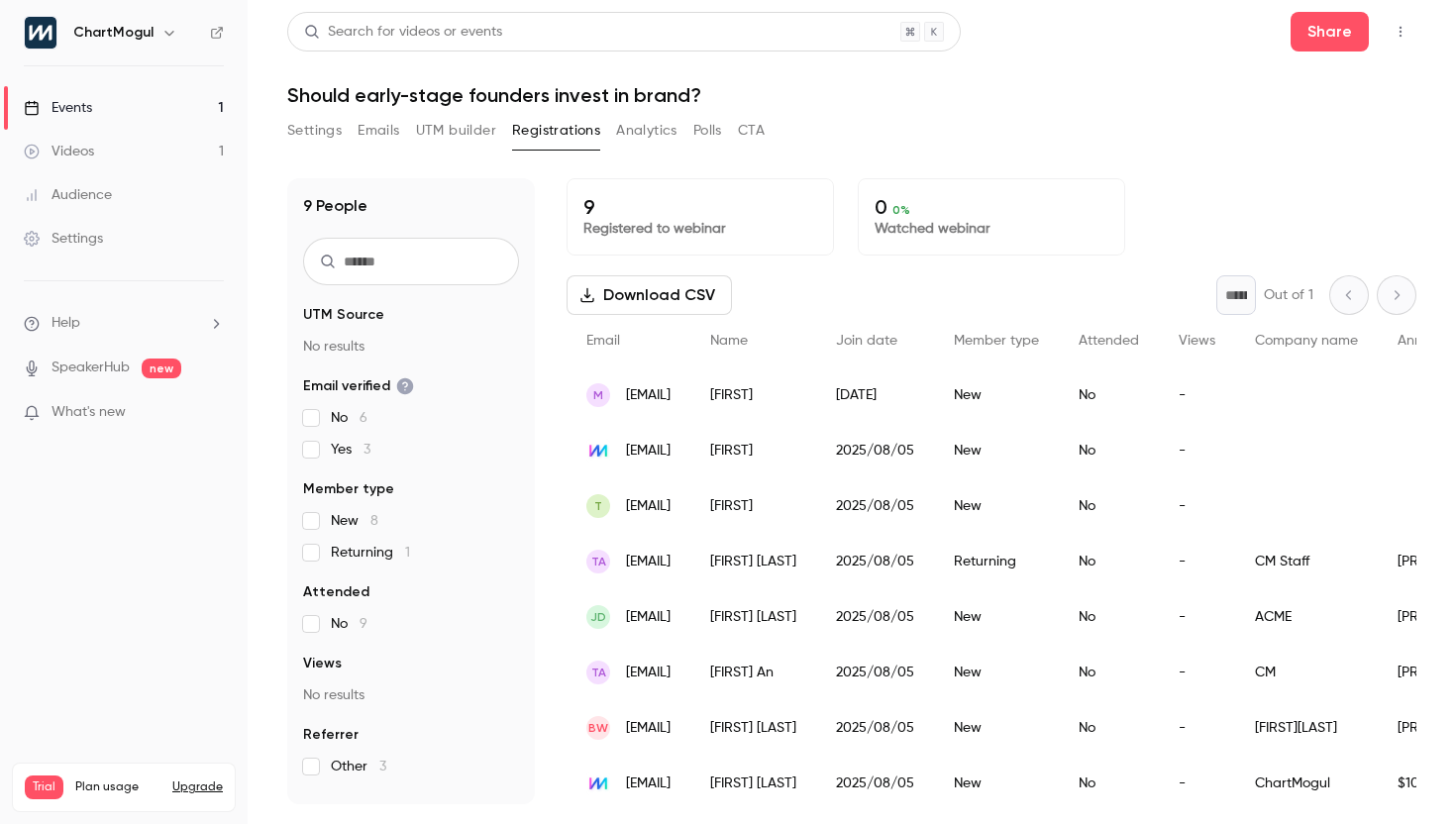 click on "UTM builder" at bounding box center (456, 131) 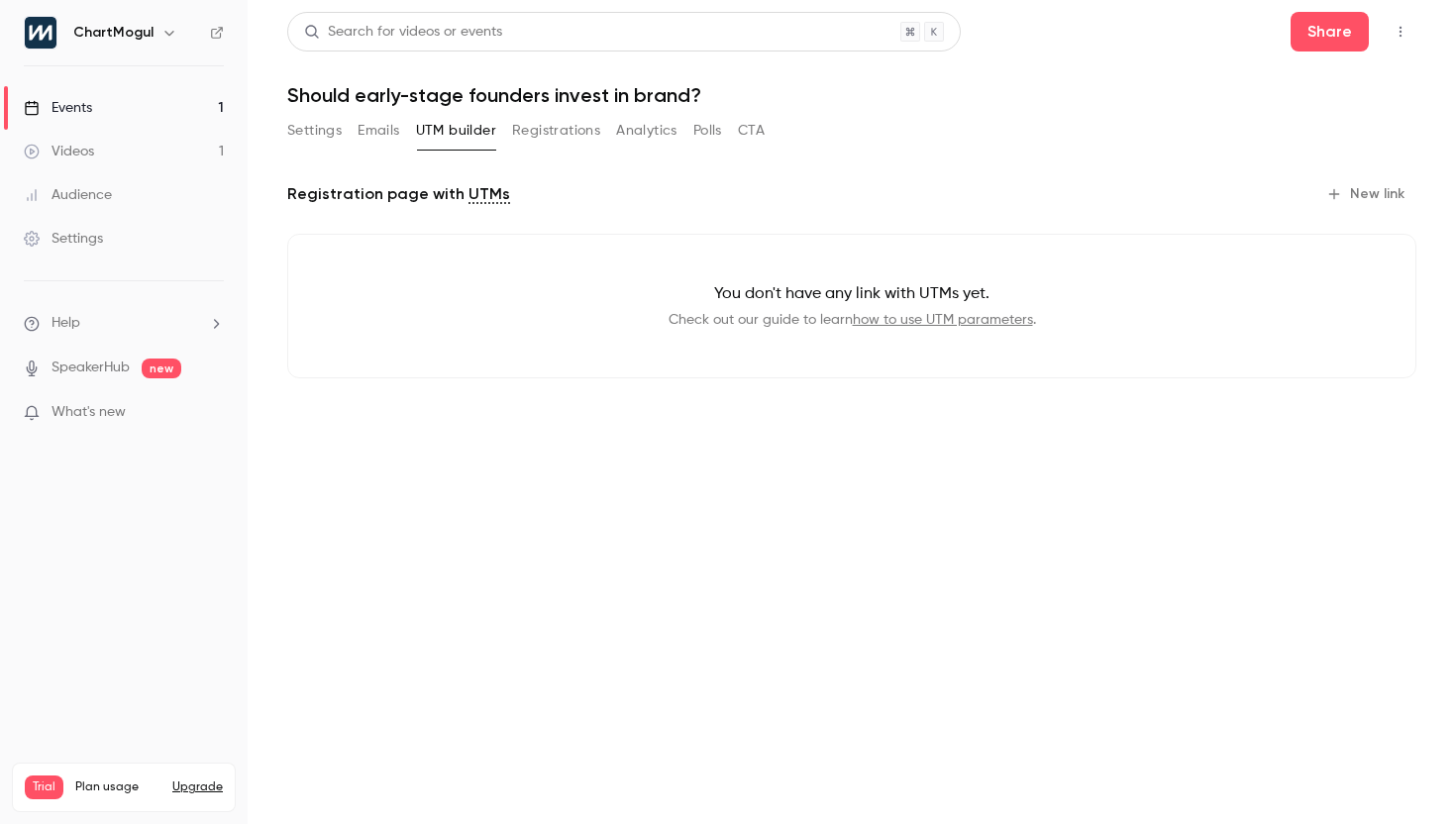 click on "Emails" at bounding box center [378, 131] 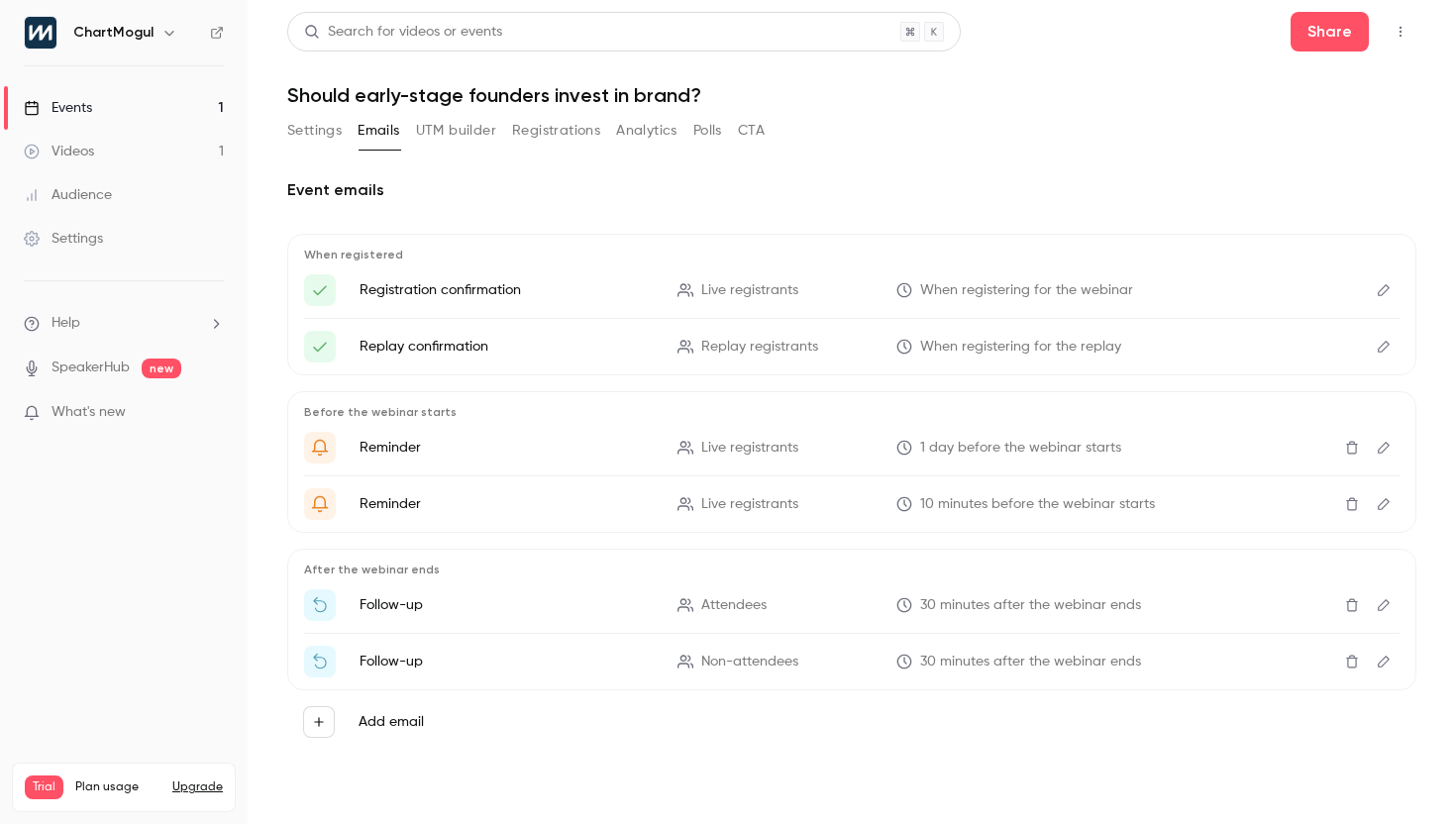click on "Settings" at bounding box center (314, 131) 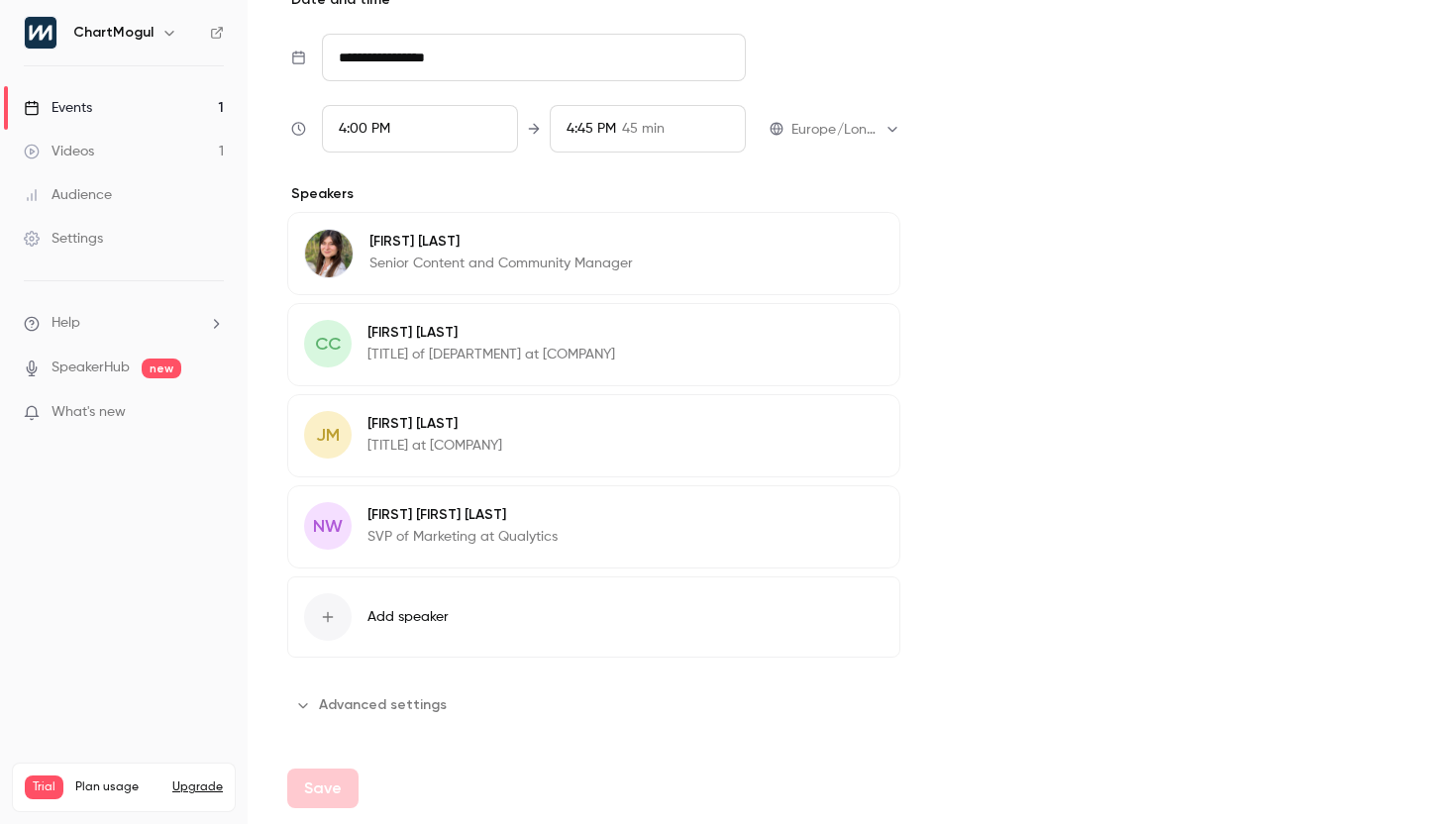 scroll, scrollTop: 0, scrollLeft: 0, axis: both 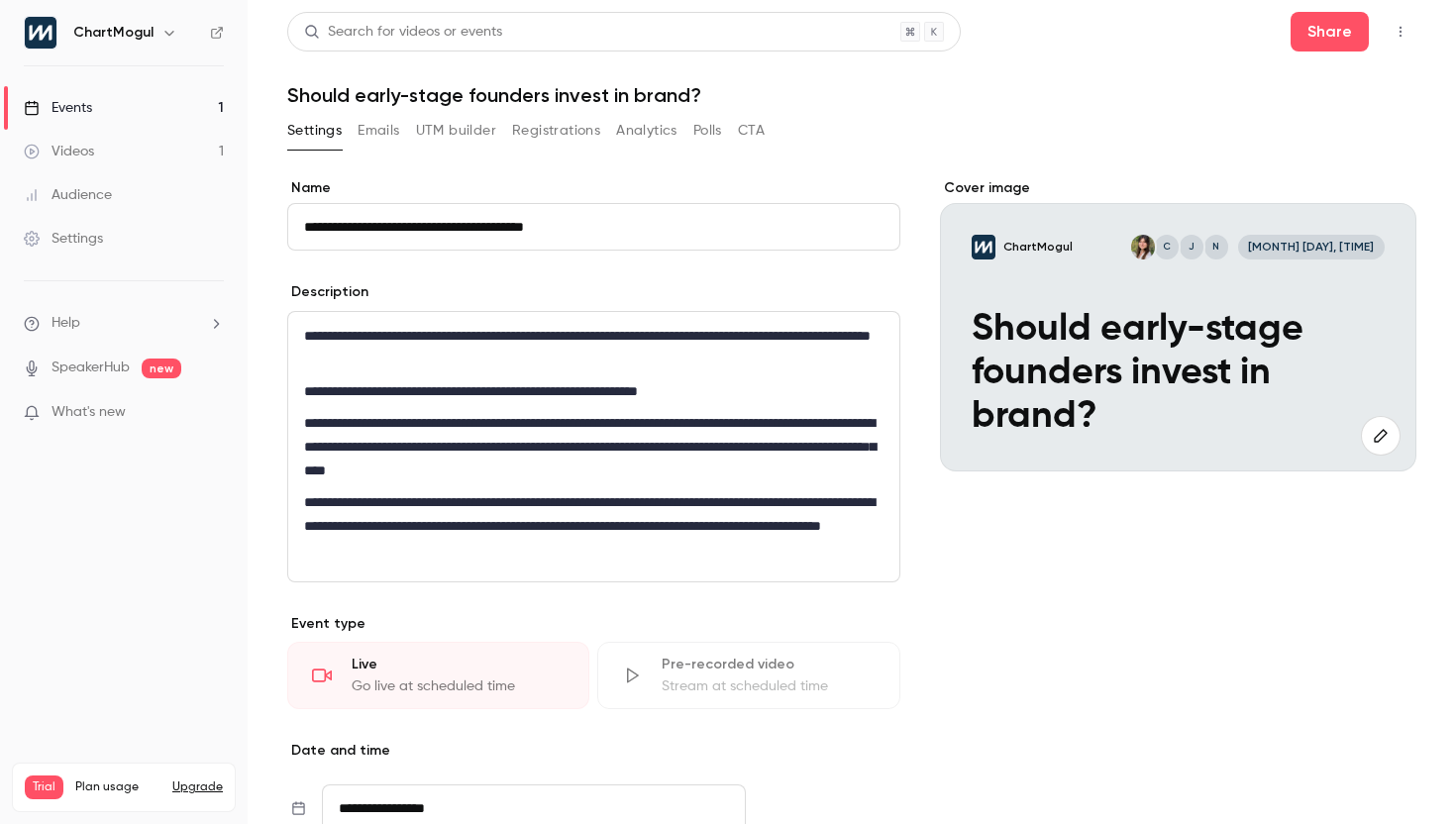 click on "Events 1" at bounding box center (124, 108) 